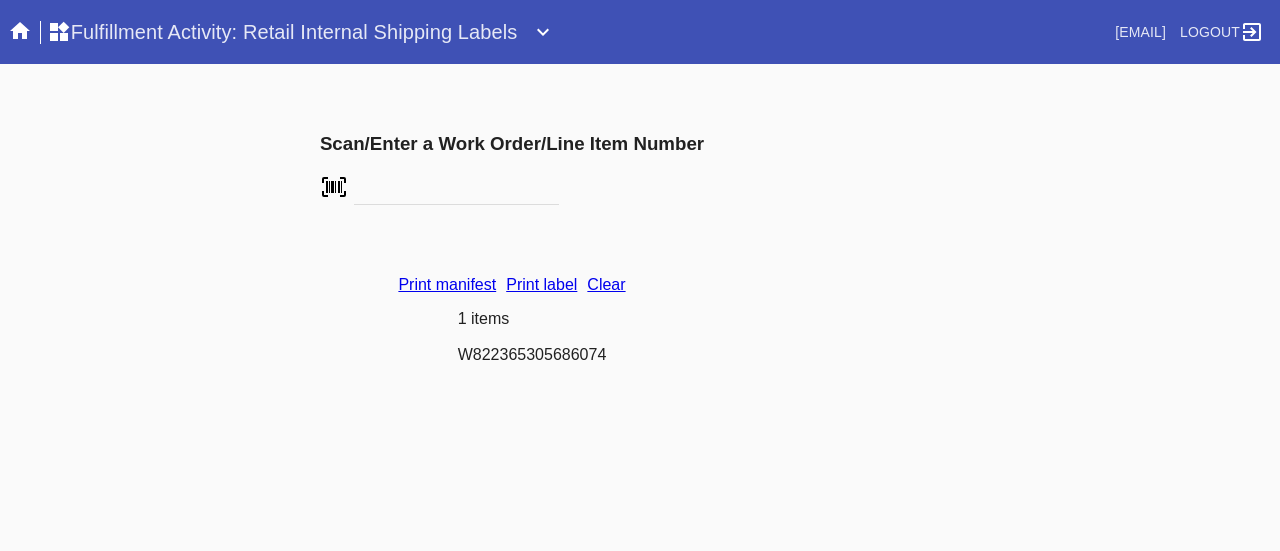 scroll, scrollTop: 0, scrollLeft: 0, axis: both 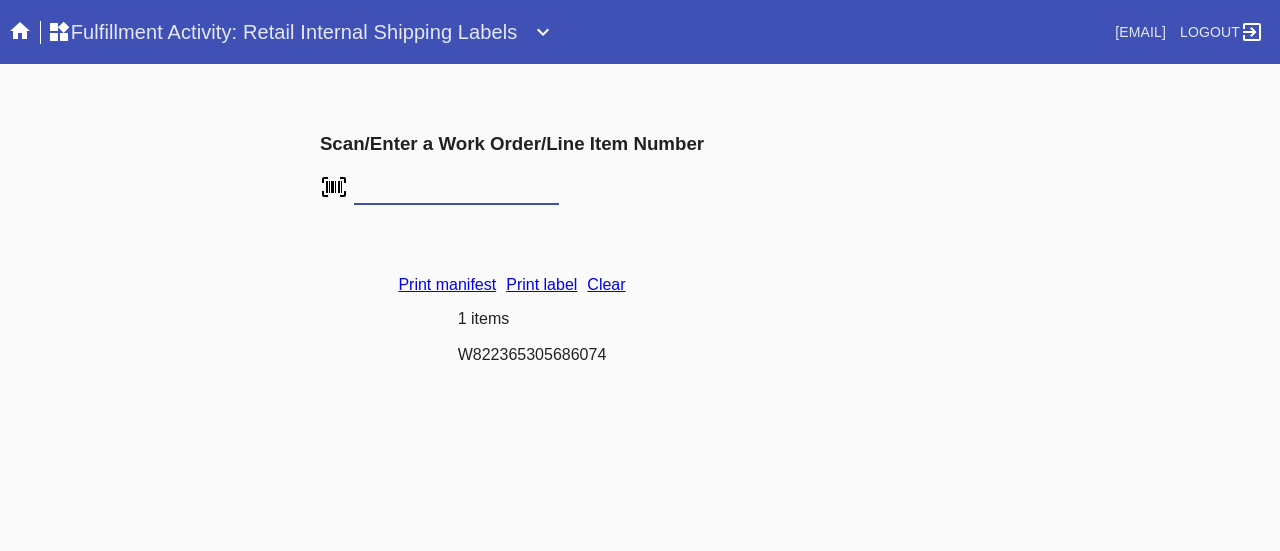 click on "Clear" at bounding box center [606, 284] 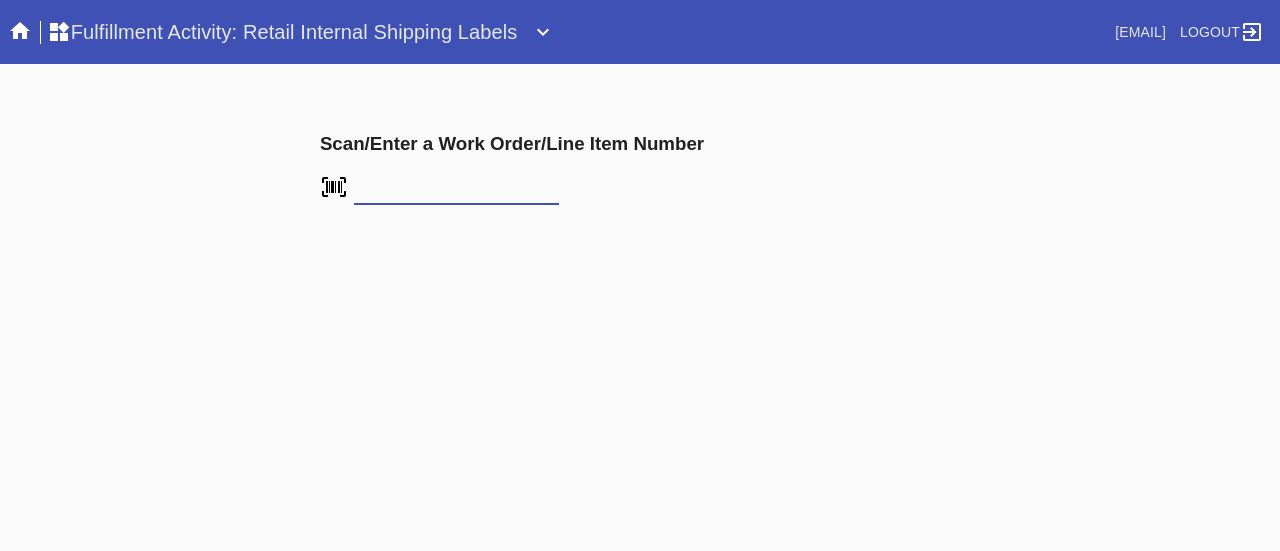 scroll, scrollTop: 0, scrollLeft: 0, axis: both 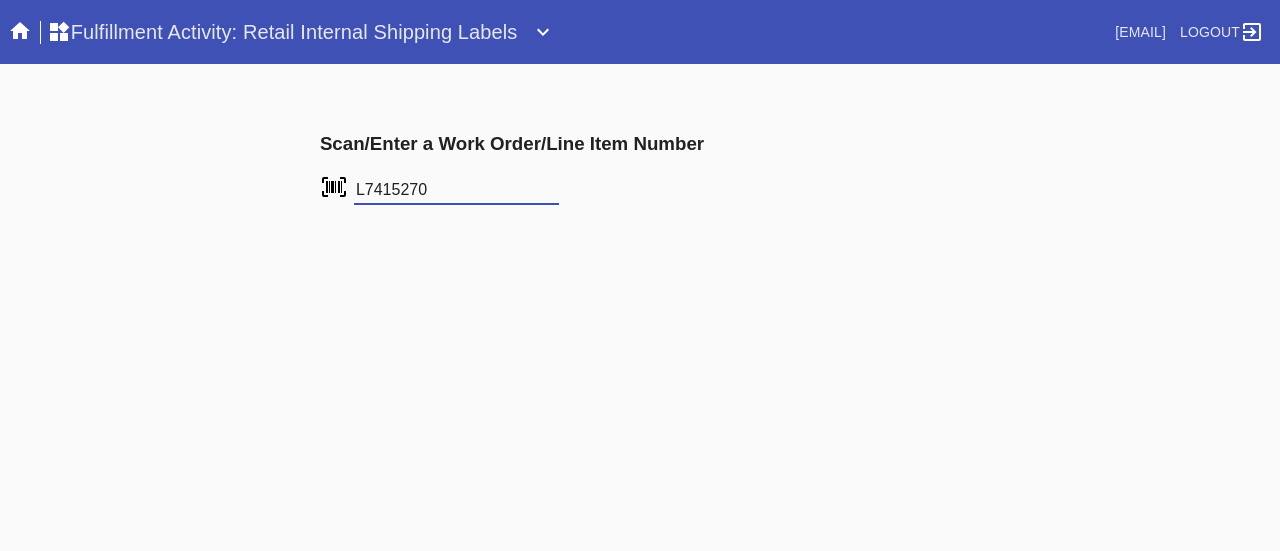 type on "L7415270" 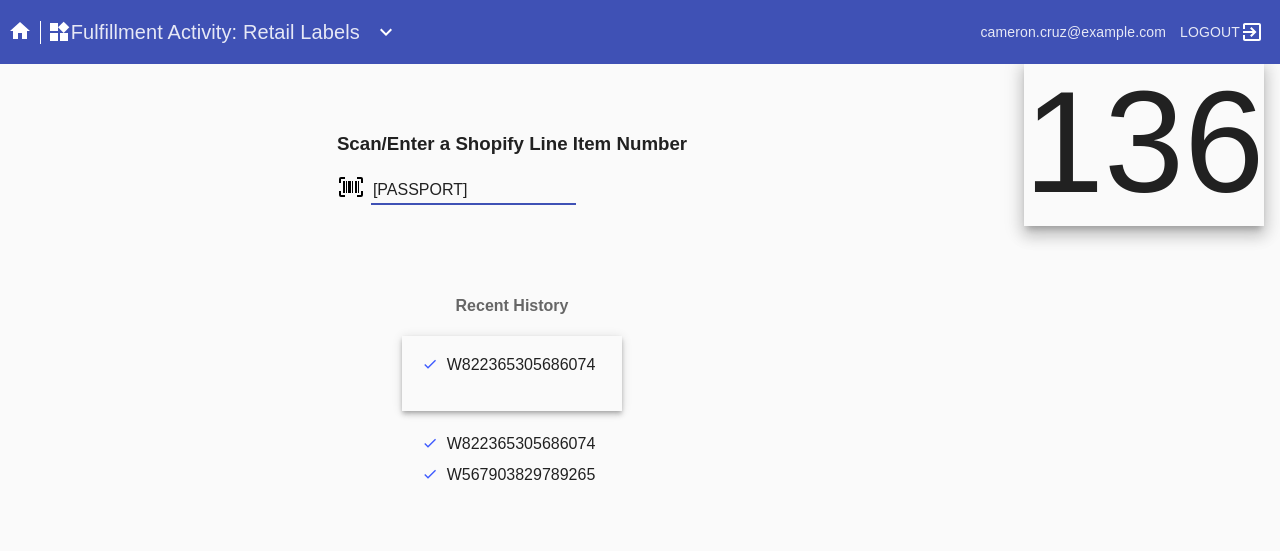 scroll, scrollTop: 0, scrollLeft: 0, axis: both 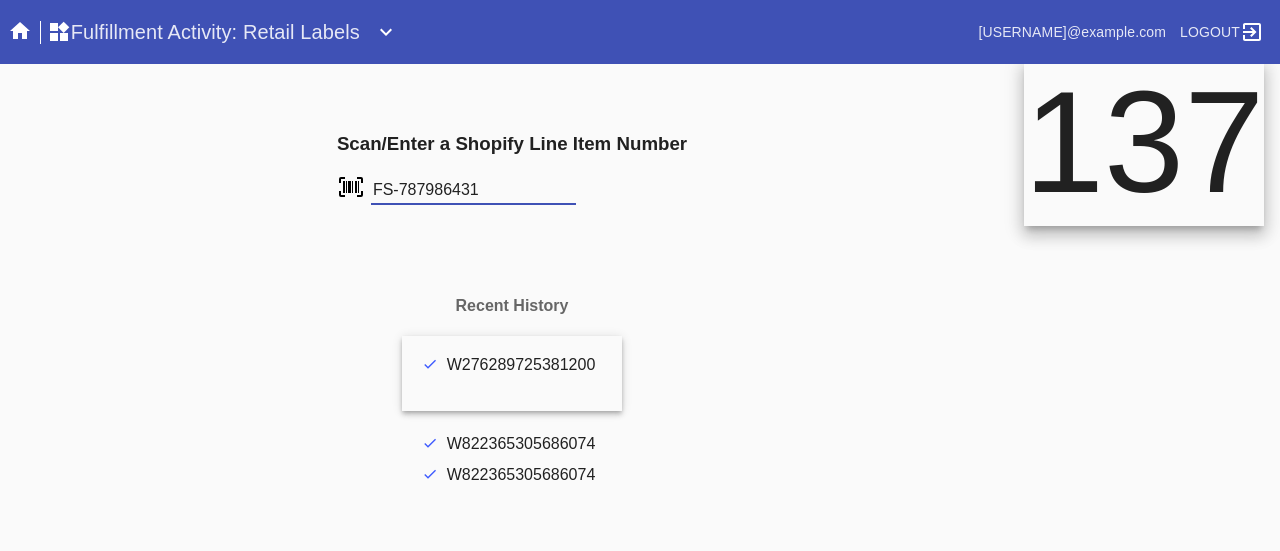 type on "FS-787986431" 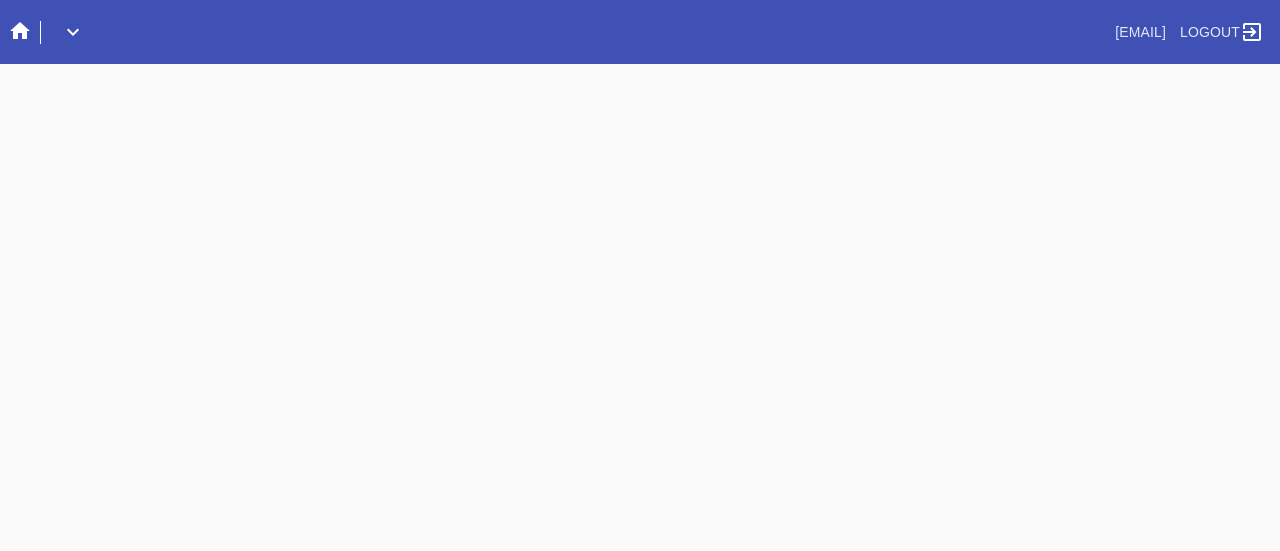 scroll, scrollTop: 0, scrollLeft: 0, axis: both 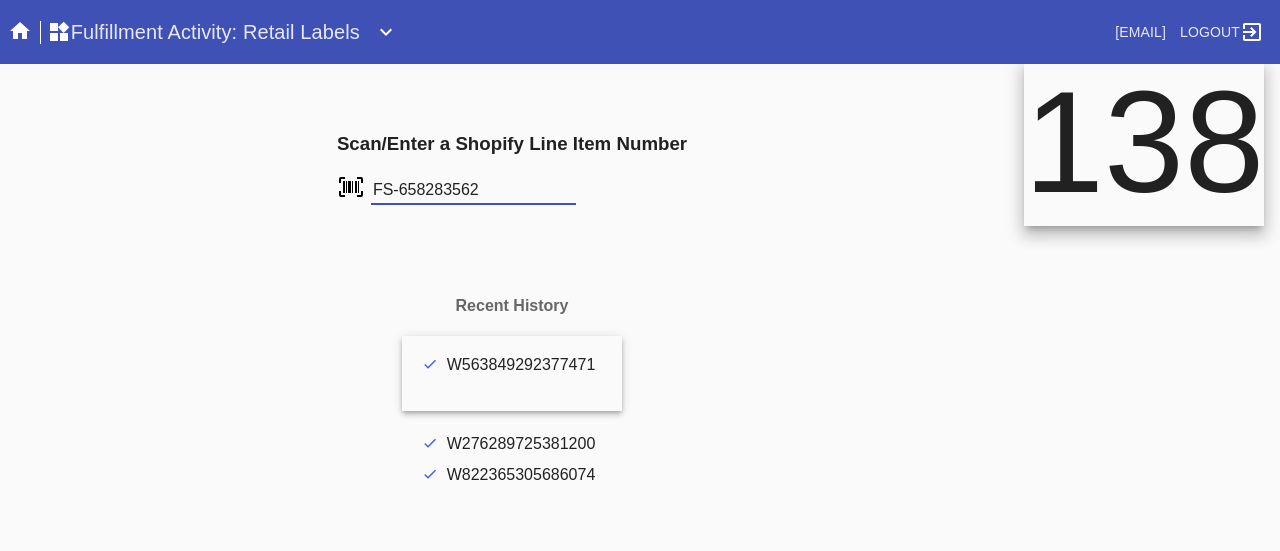 type on "FS-658283562" 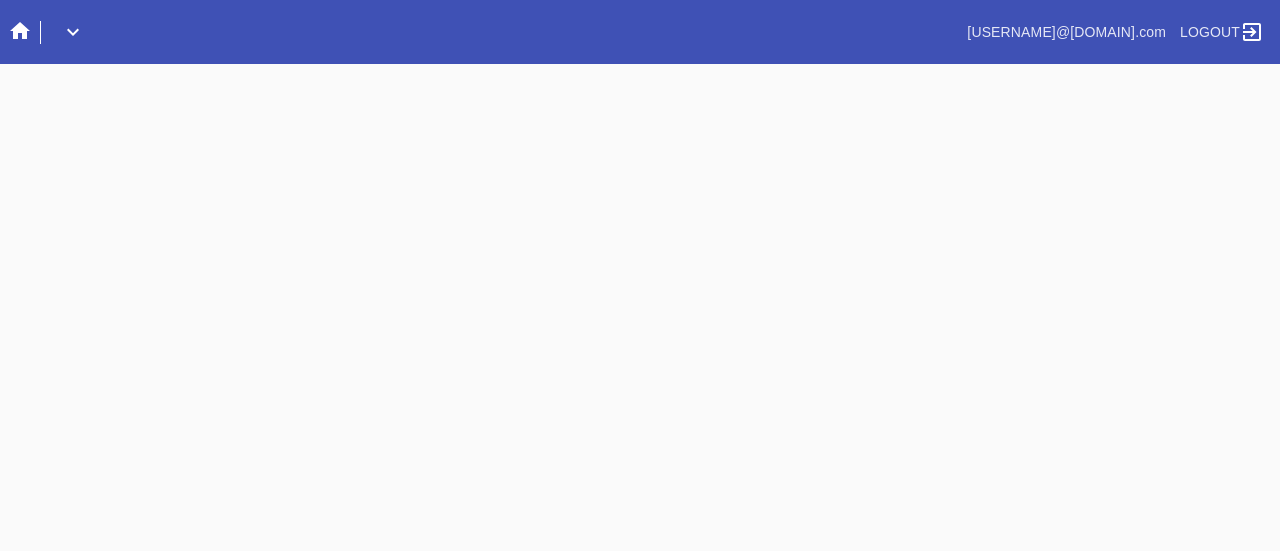 scroll, scrollTop: 0, scrollLeft: 0, axis: both 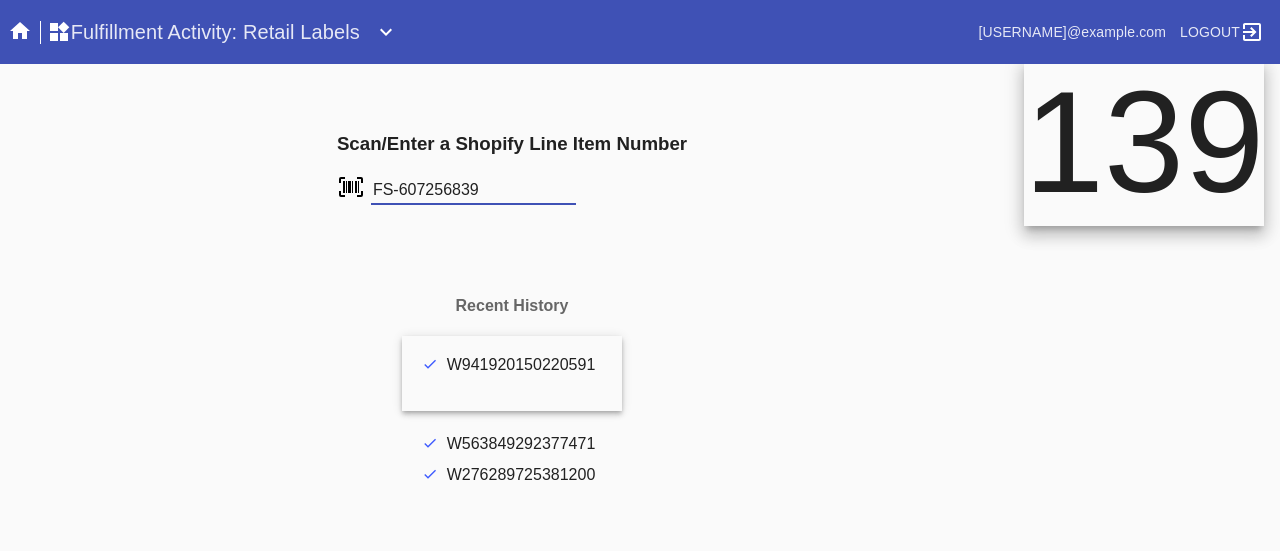 type on "FS-607256839" 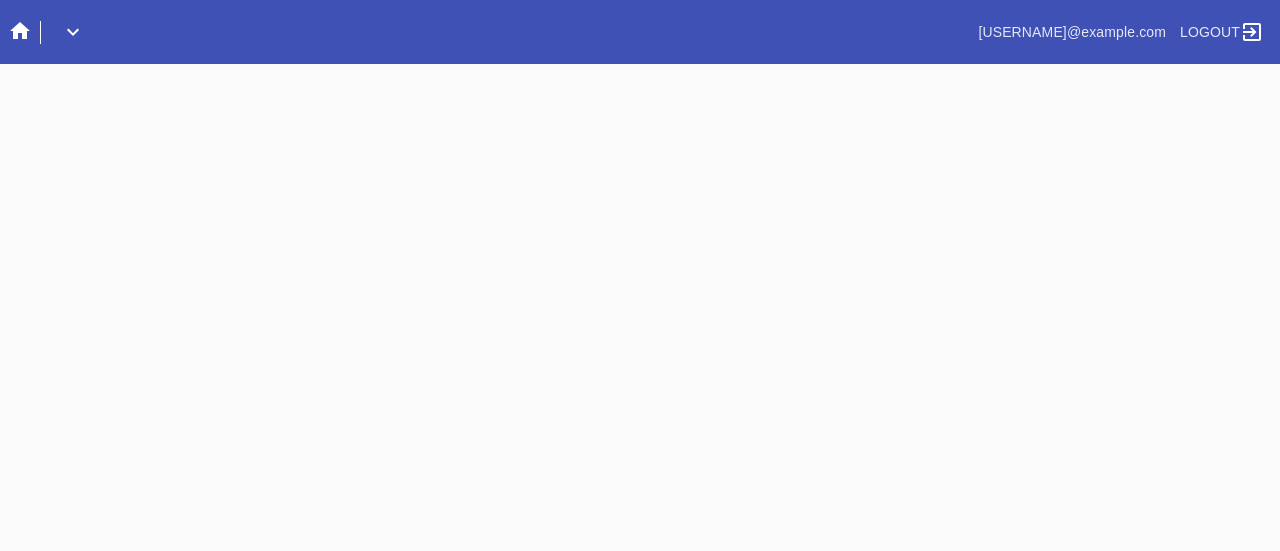 scroll, scrollTop: 0, scrollLeft: 0, axis: both 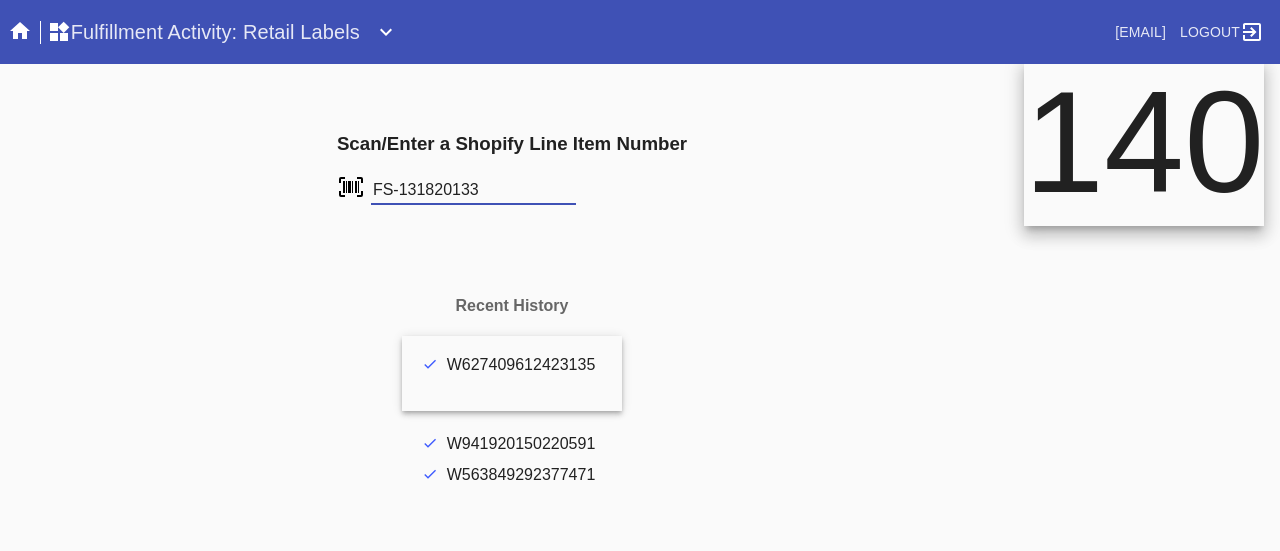 type on "FS-131820133" 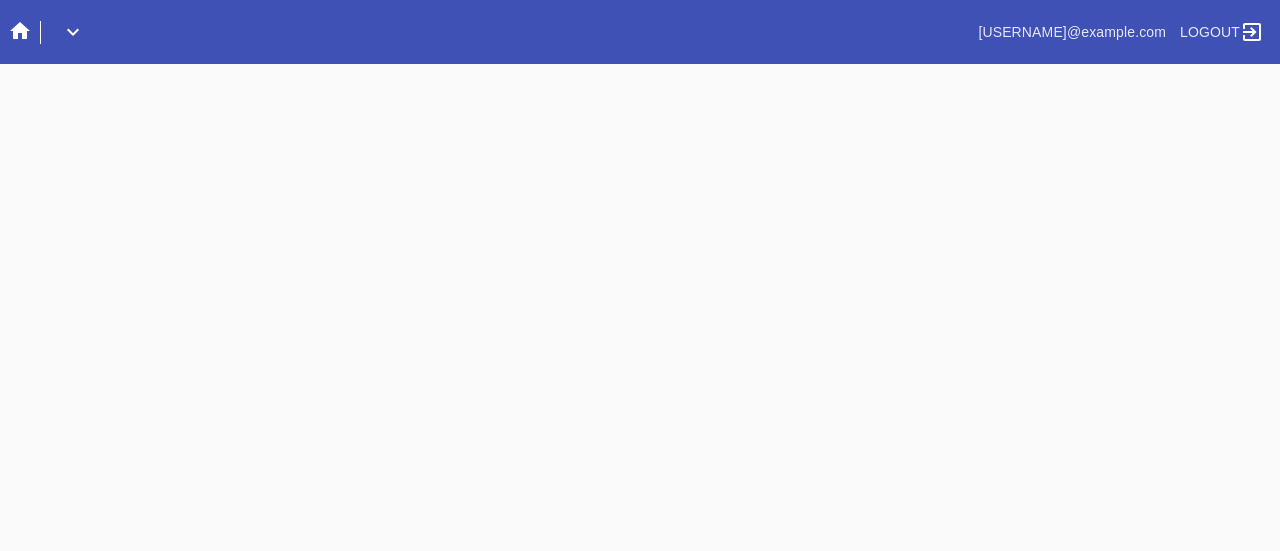 scroll, scrollTop: 0, scrollLeft: 0, axis: both 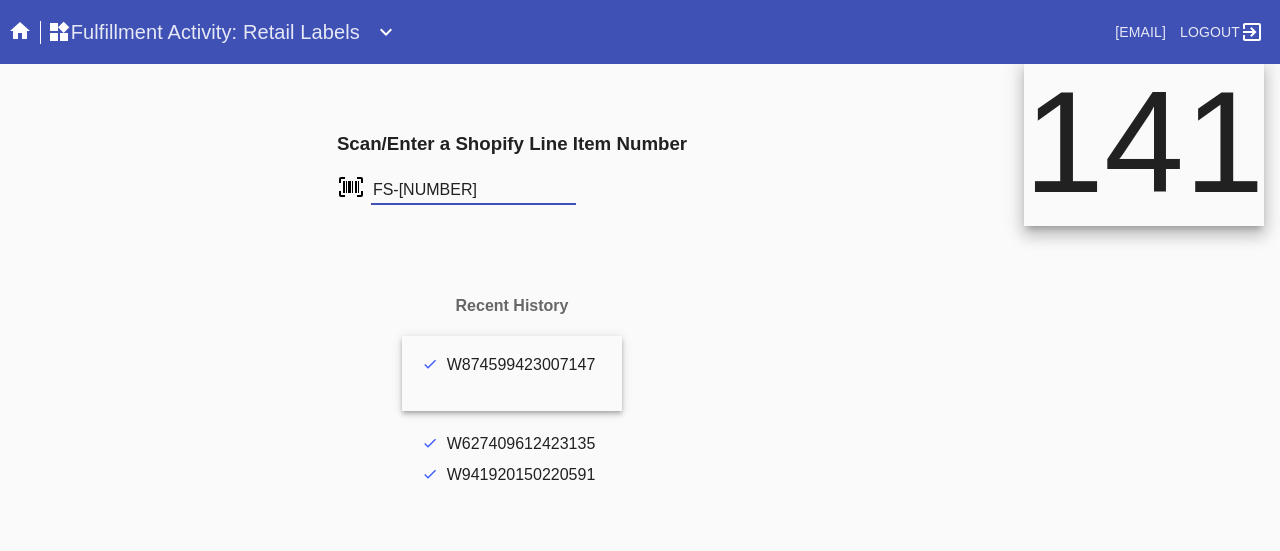 type on "FS-646164800" 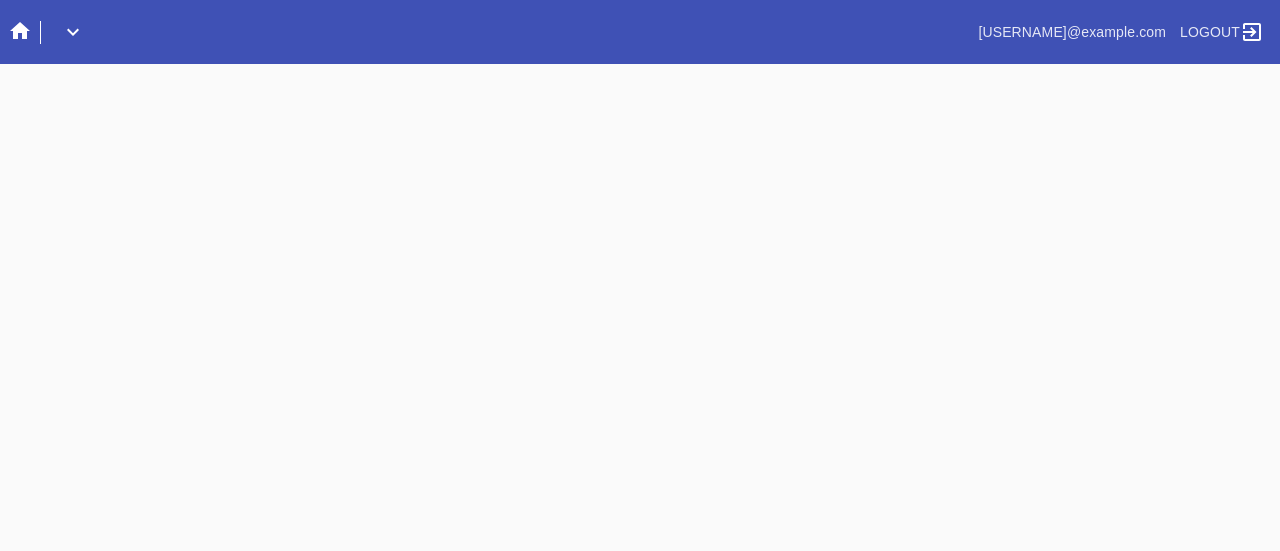 scroll, scrollTop: 0, scrollLeft: 0, axis: both 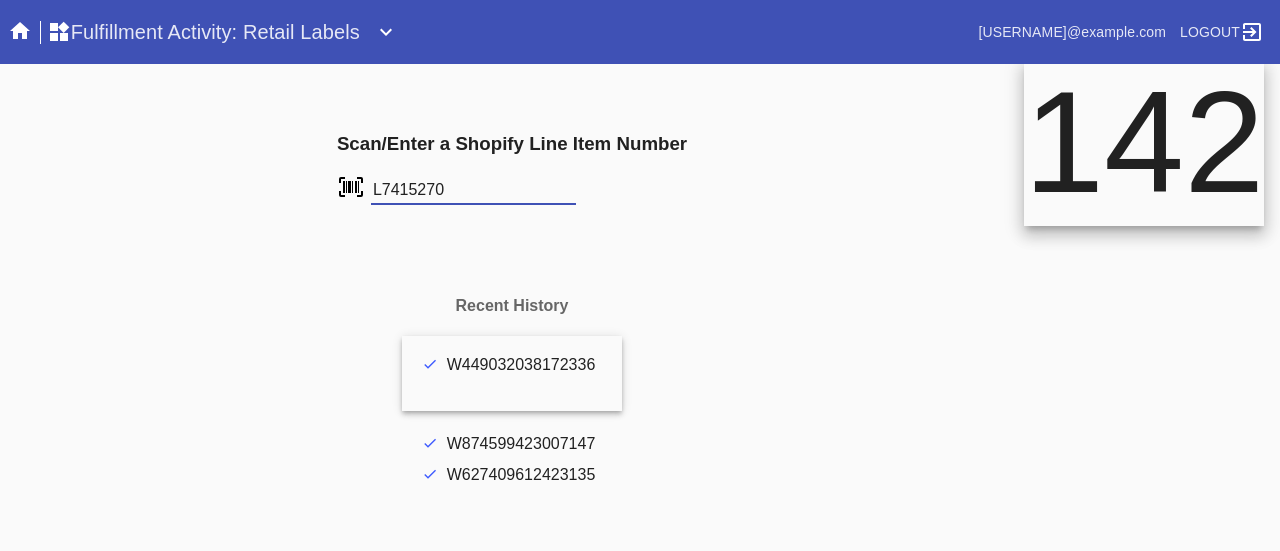 type on "L7415270" 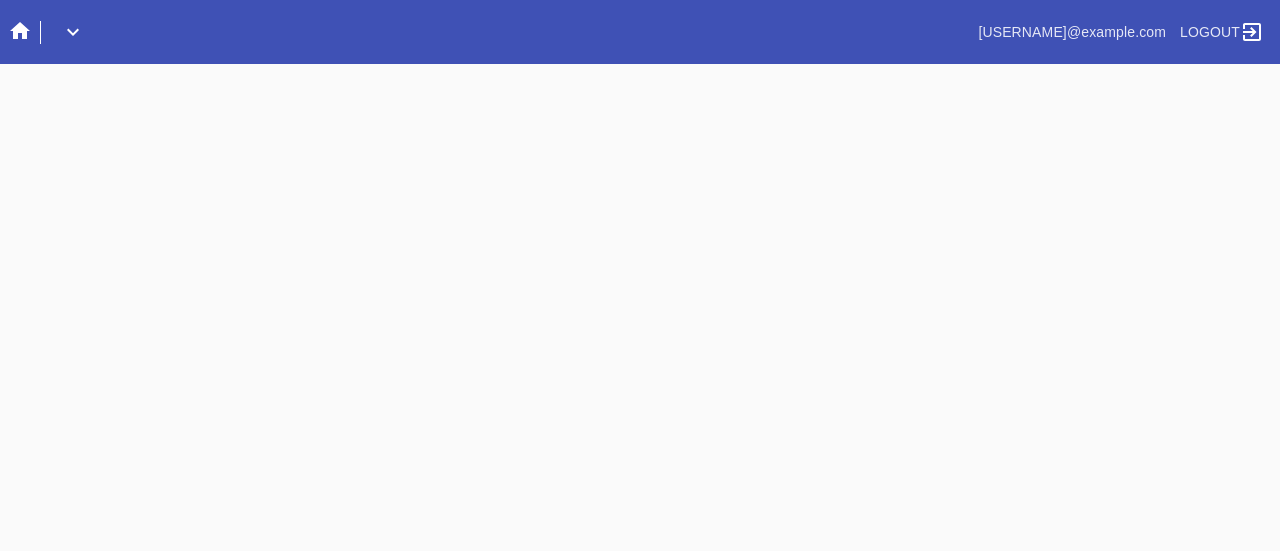 scroll, scrollTop: 0, scrollLeft: 0, axis: both 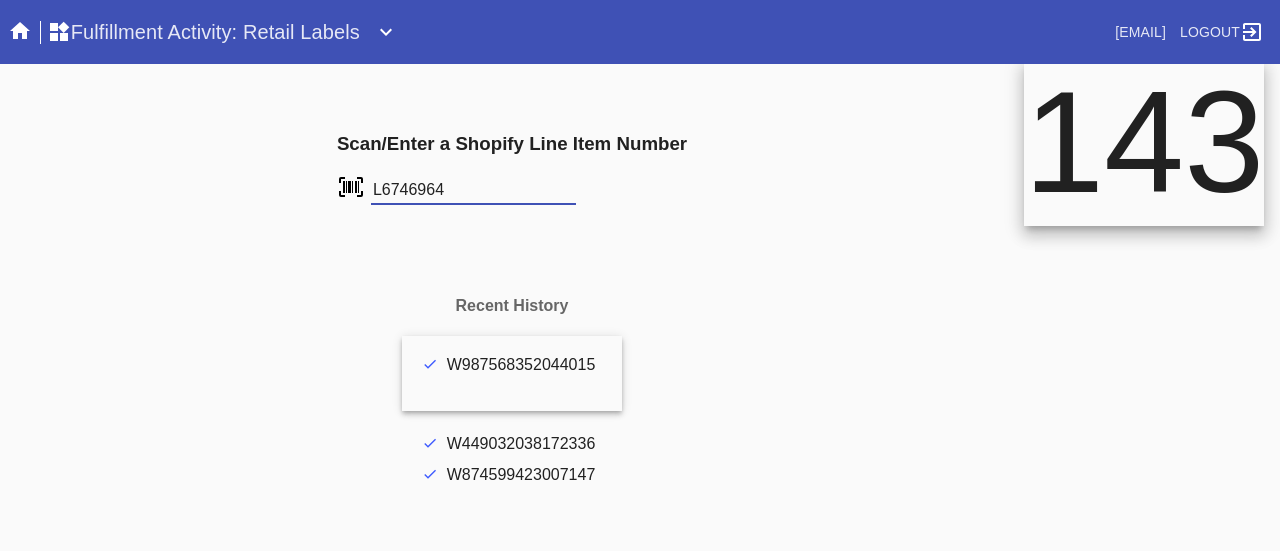 type on "L6746964" 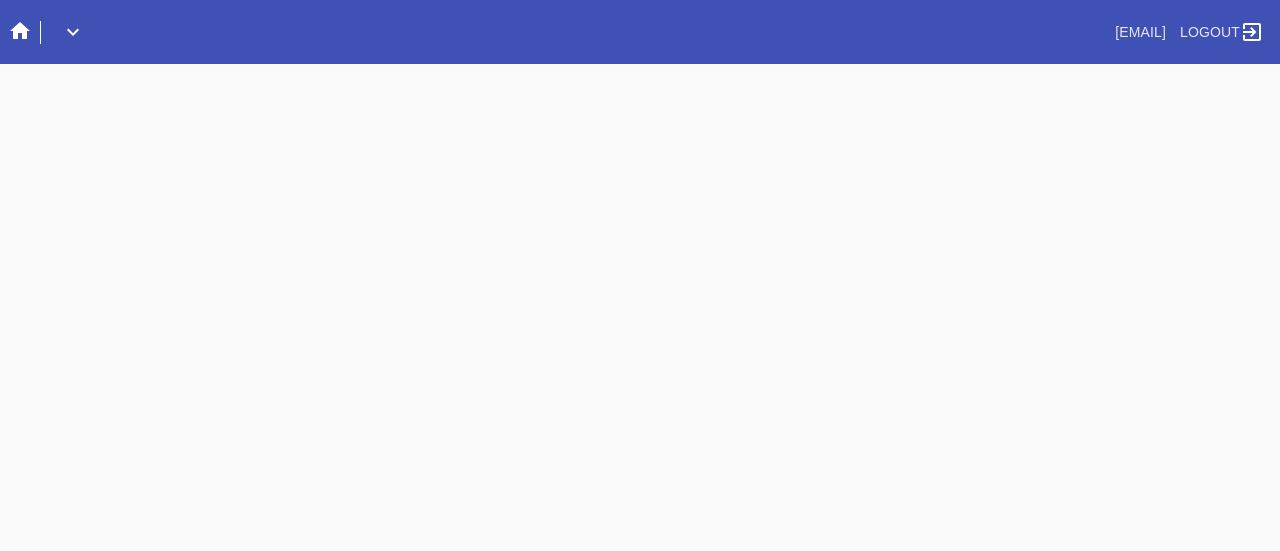scroll, scrollTop: 0, scrollLeft: 0, axis: both 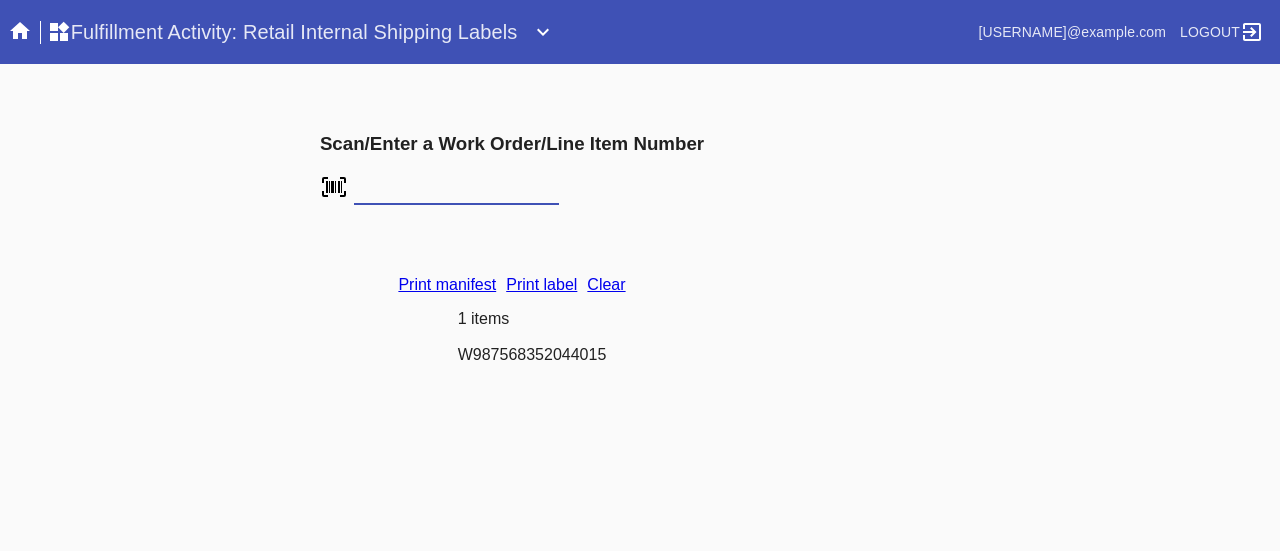click on "Clear" at bounding box center (606, 284) 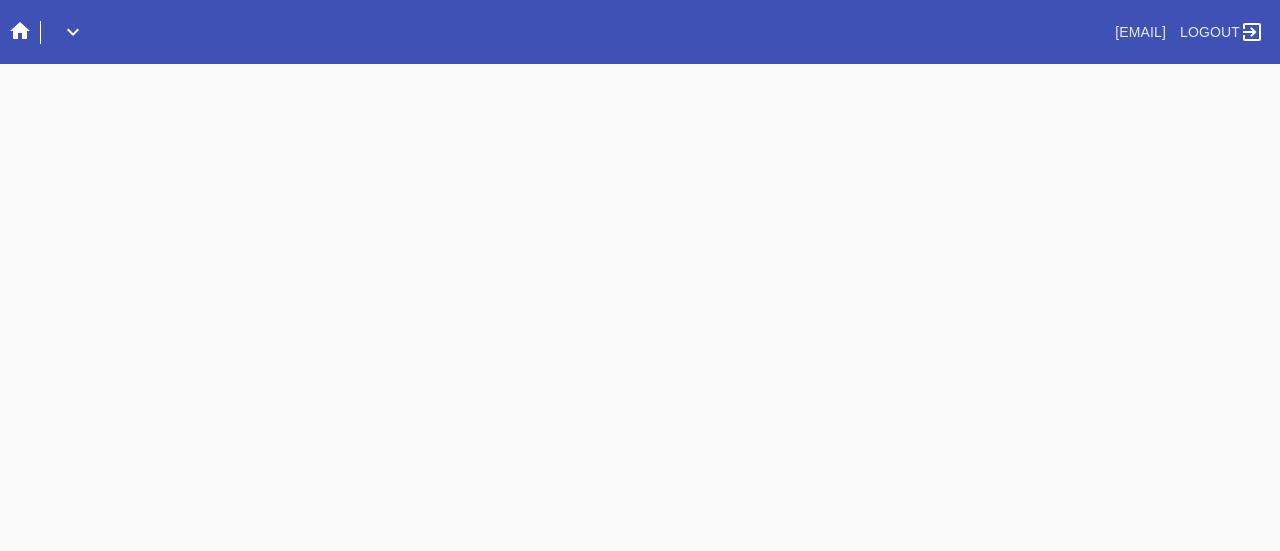 scroll, scrollTop: 0, scrollLeft: 0, axis: both 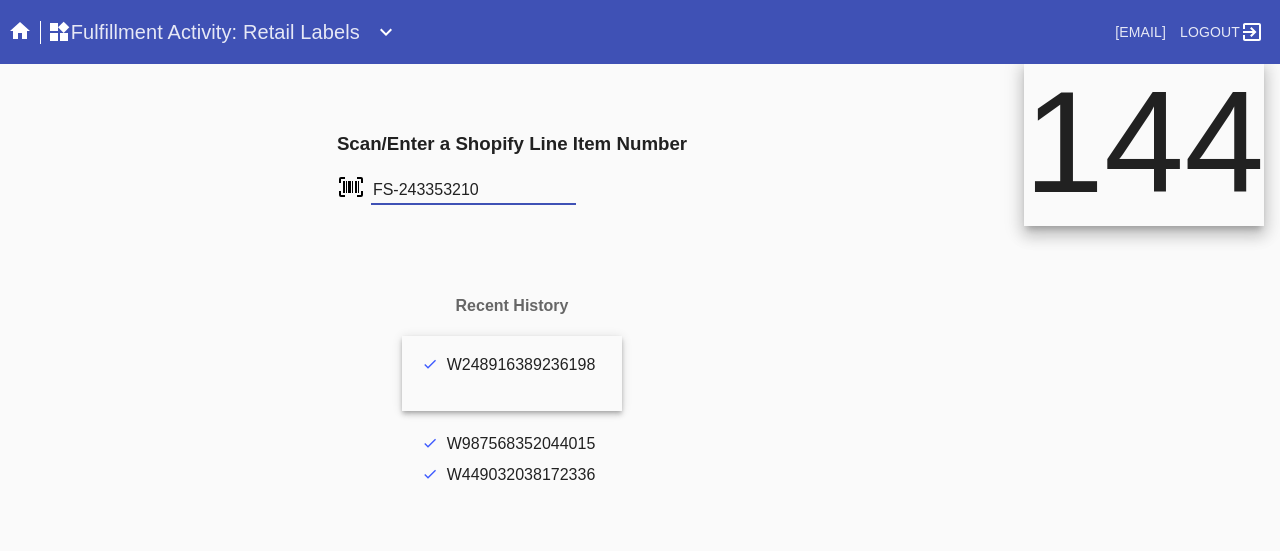 type on "FS-243353210" 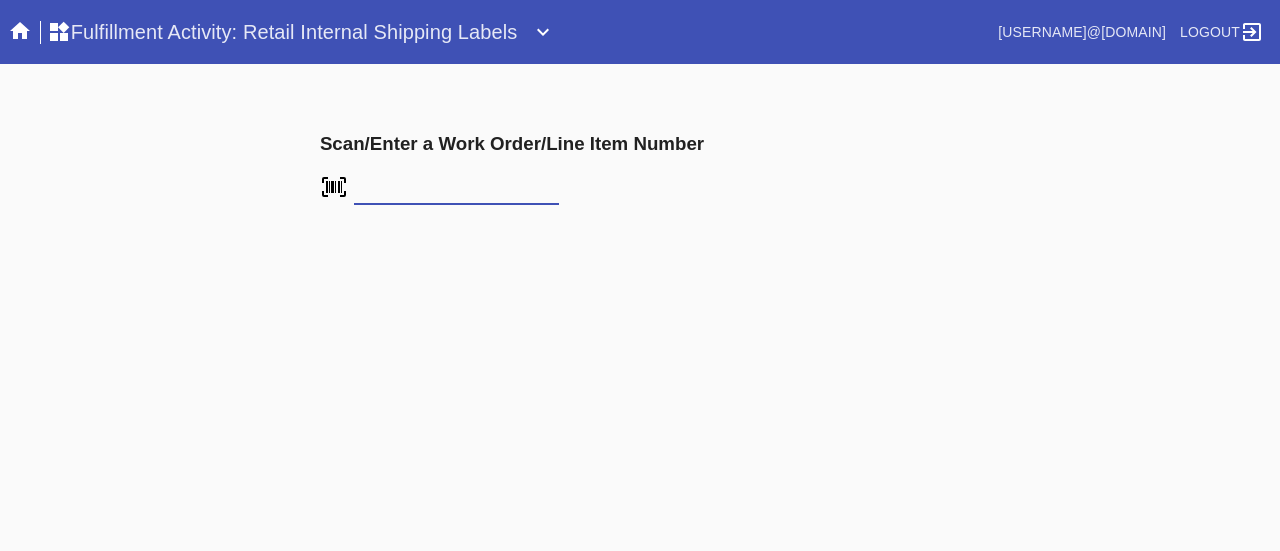 scroll, scrollTop: 0, scrollLeft: 0, axis: both 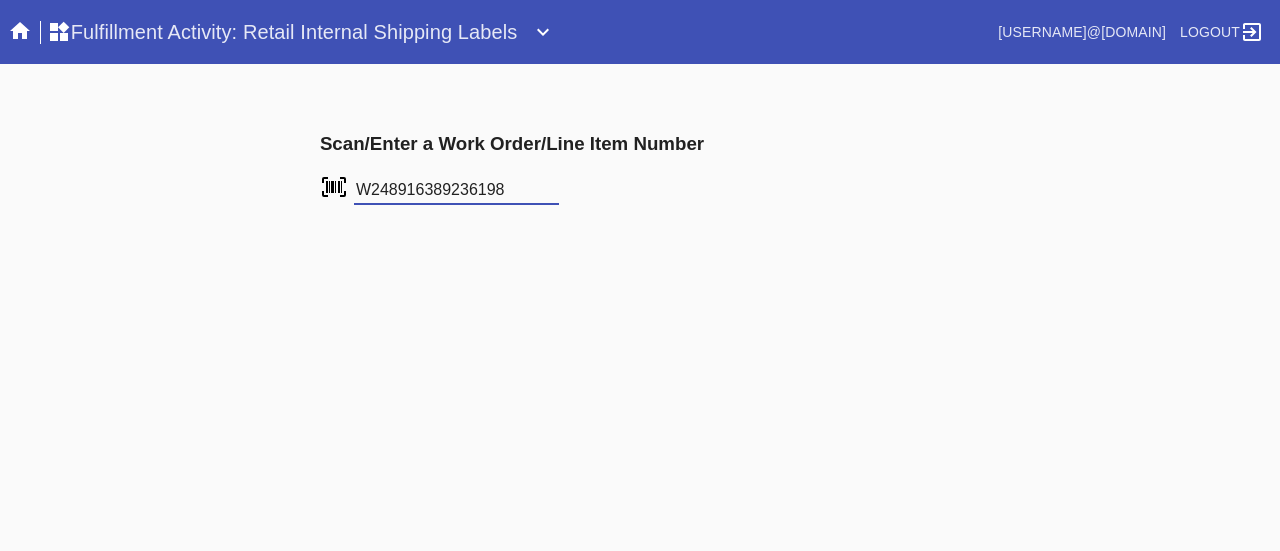 type on "W248916389236198" 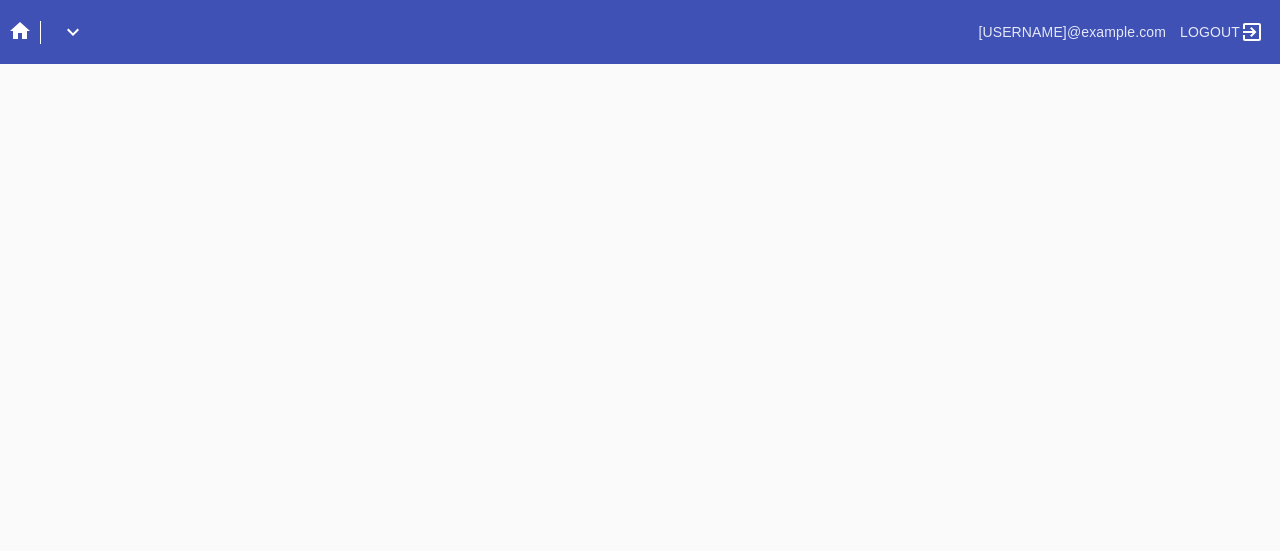 scroll, scrollTop: 0, scrollLeft: 0, axis: both 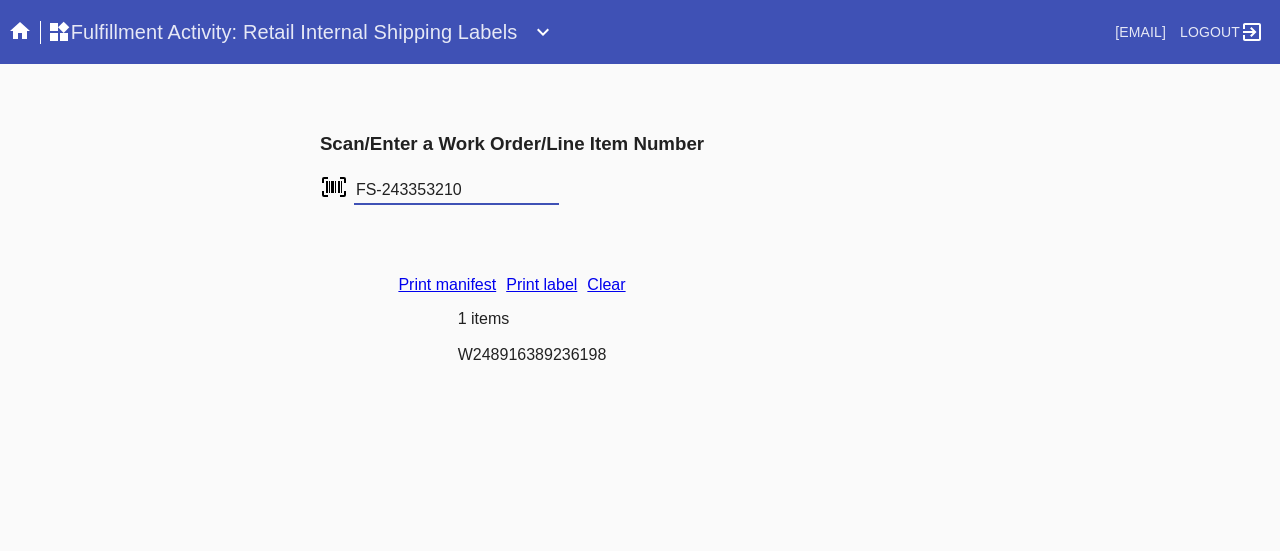 type on "FS-243353210" 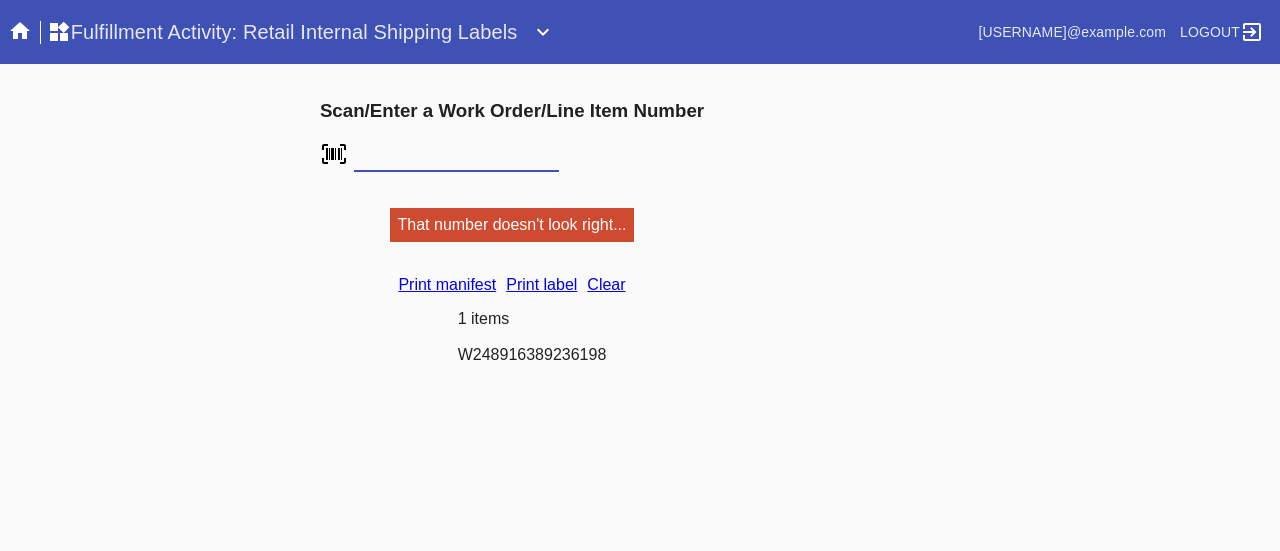scroll, scrollTop: 0, scrollLeft: 0, axis: both 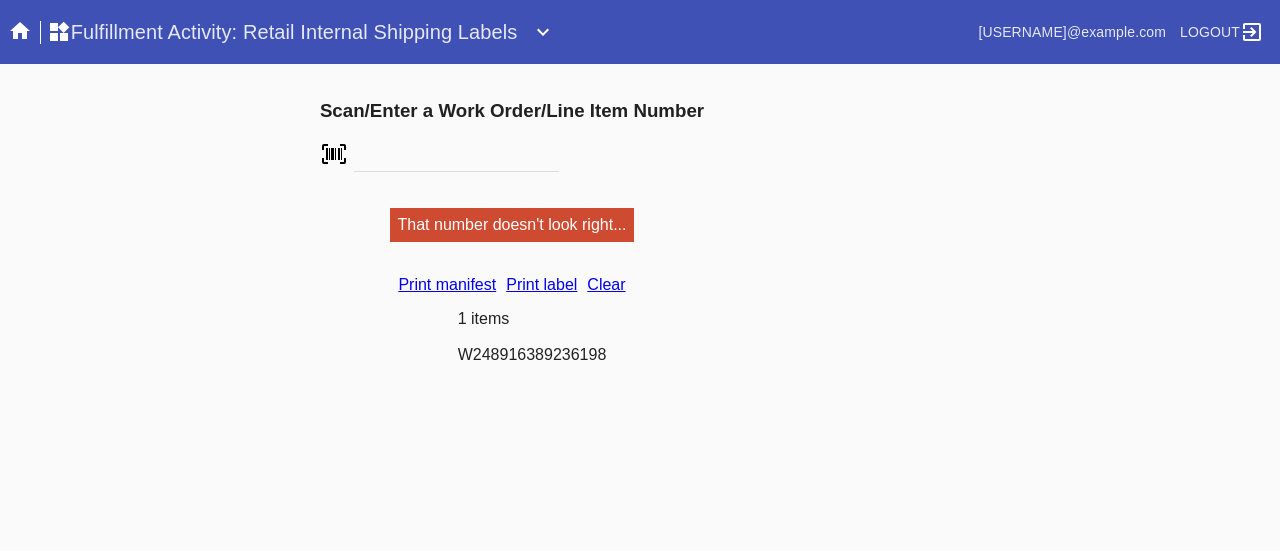 drag, startPoint x: 0, startPoint y: 0, endPoint x: 598, endPoint y: 288, distance: 663.7379 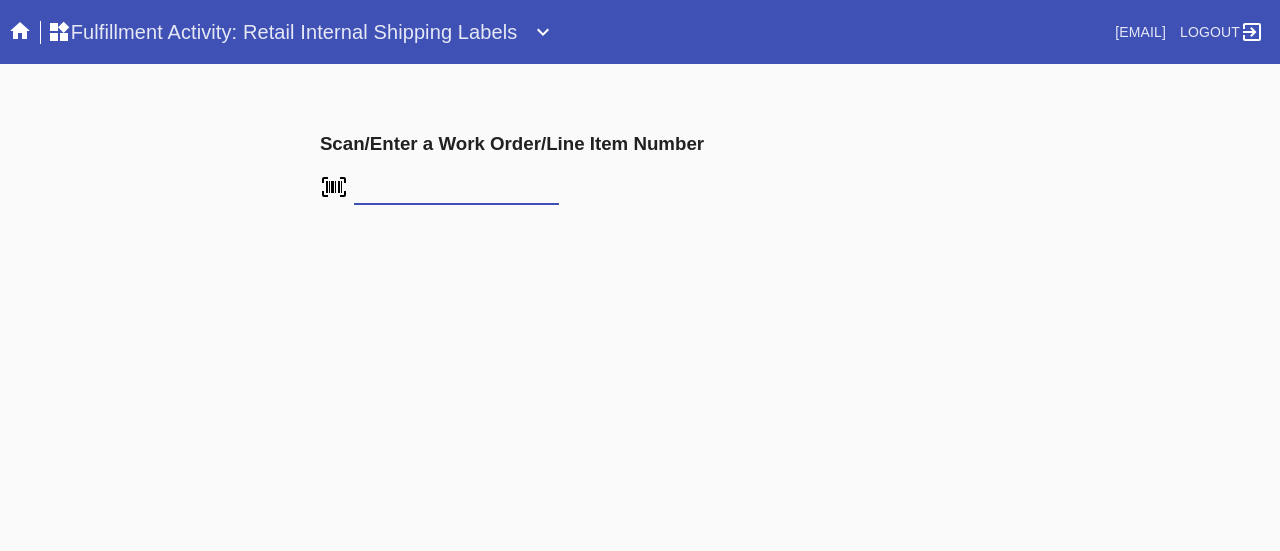 scroll, scrollTop: 0, scrollLeft: 0, axis: both 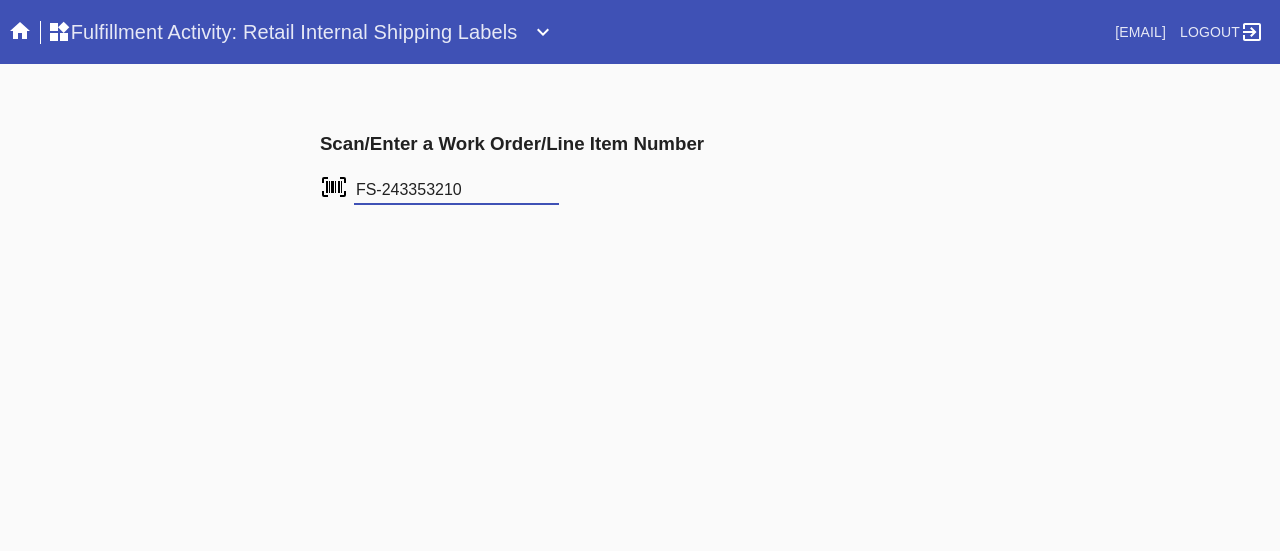 type on "FS-243353210" 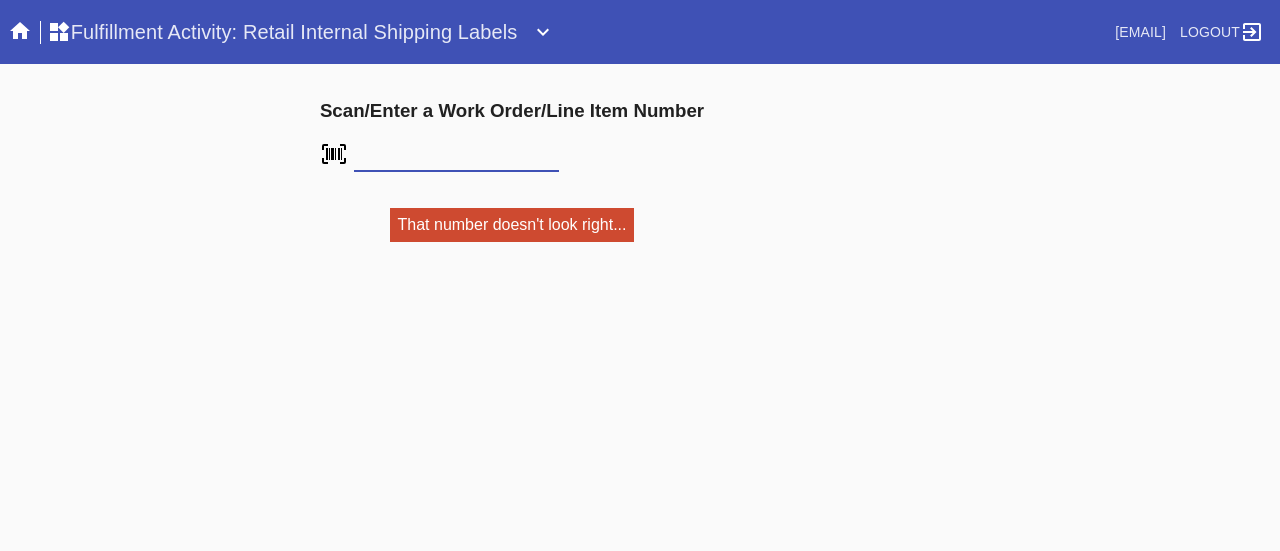 scroll, scrollTop: 0, scrollLeft: 0, axis: both 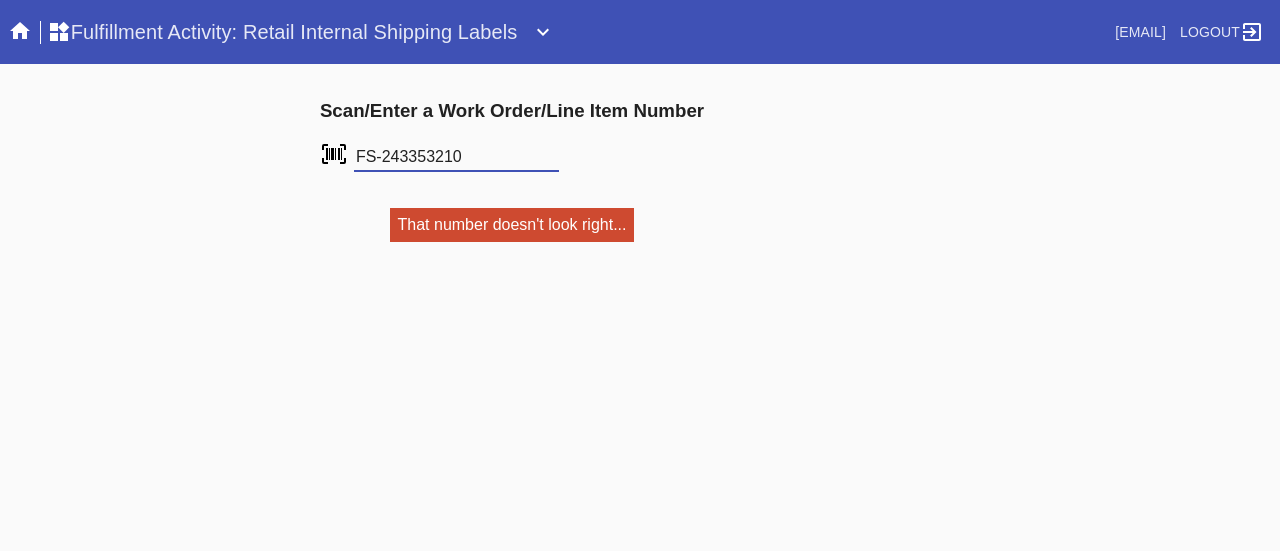 type on "FS-243353210" 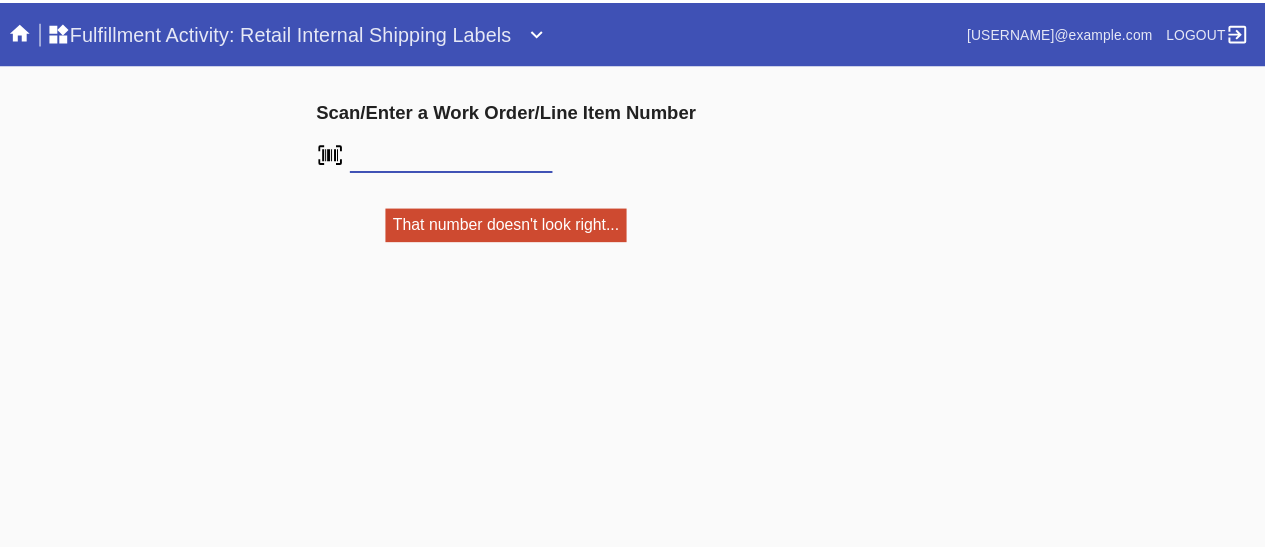 scroll, scrollTop: 0, scrollLeft: 0, axis: both 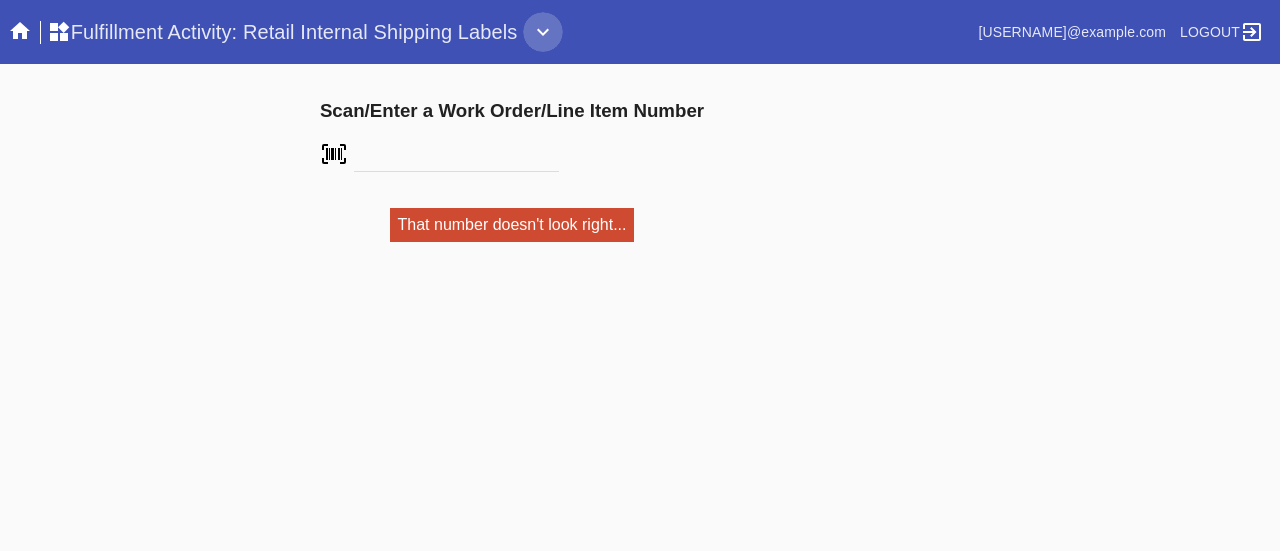 click 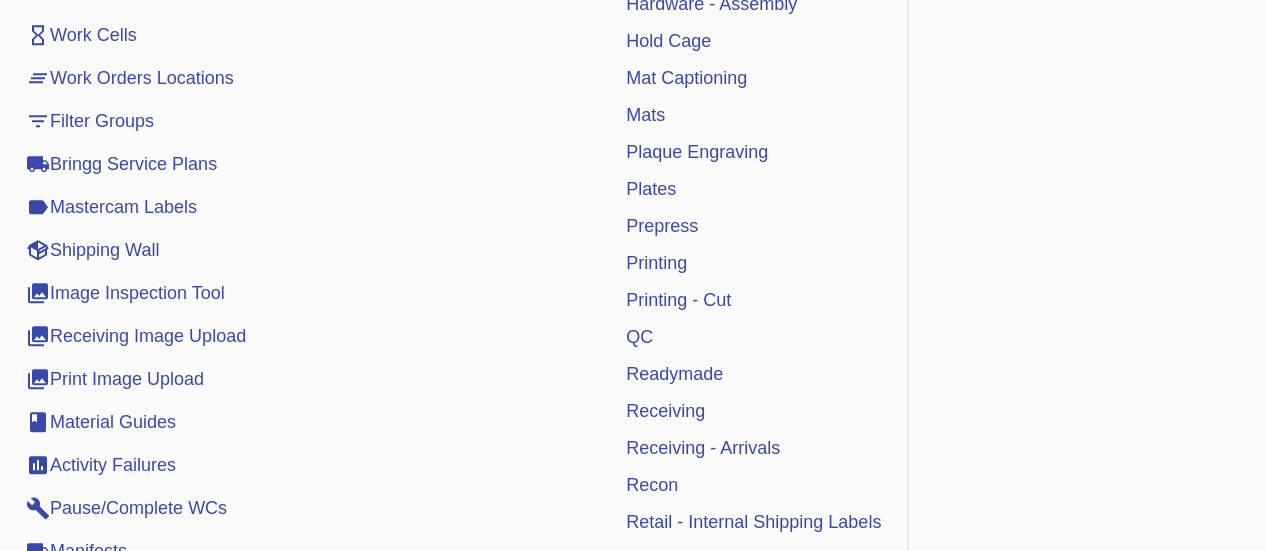 scroll, scrollTop: 571, scrollLeft: 0, axis: vertical 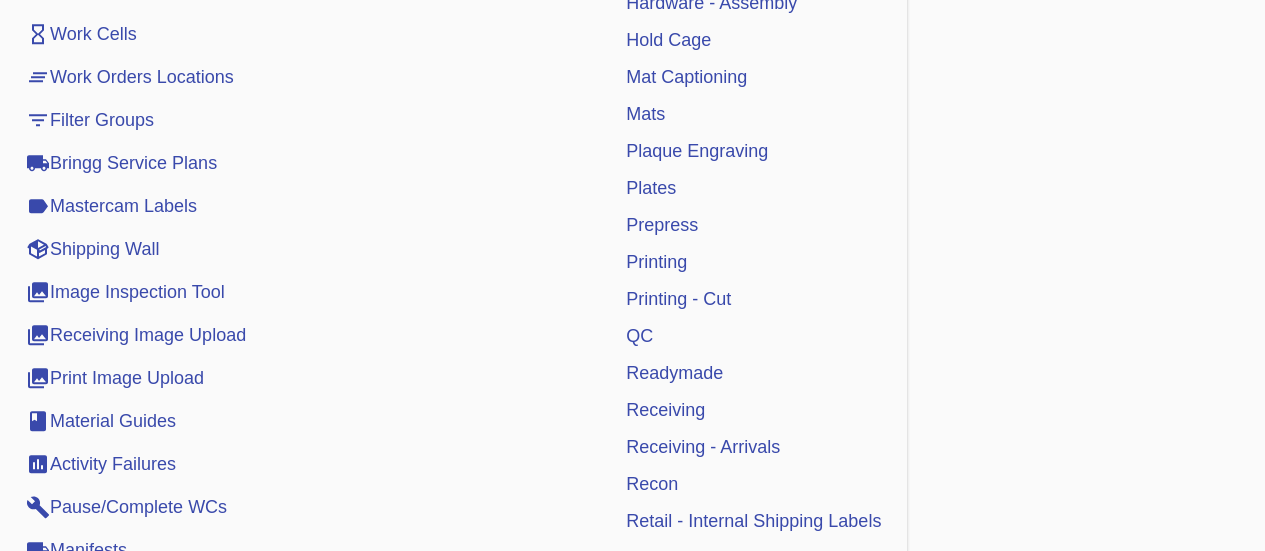 click on "Scan/Enter a Work Order/Line Item Number That number doesn't look right..." at bounding box center (632, 275) 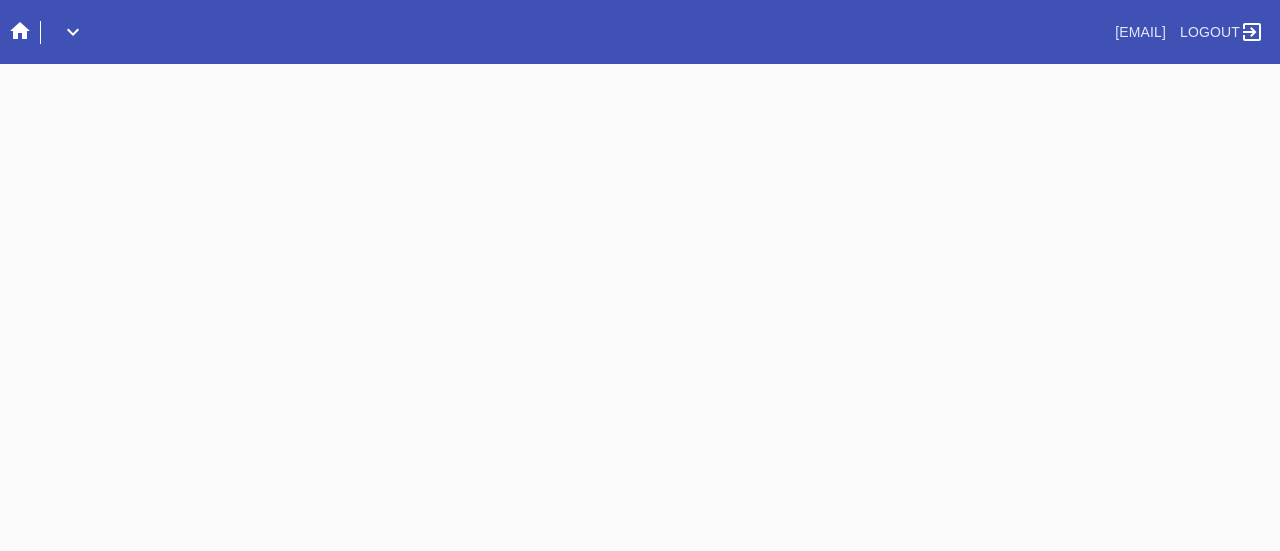 scroll, scrollTop: 0, scrollLeft: 0, axis: both 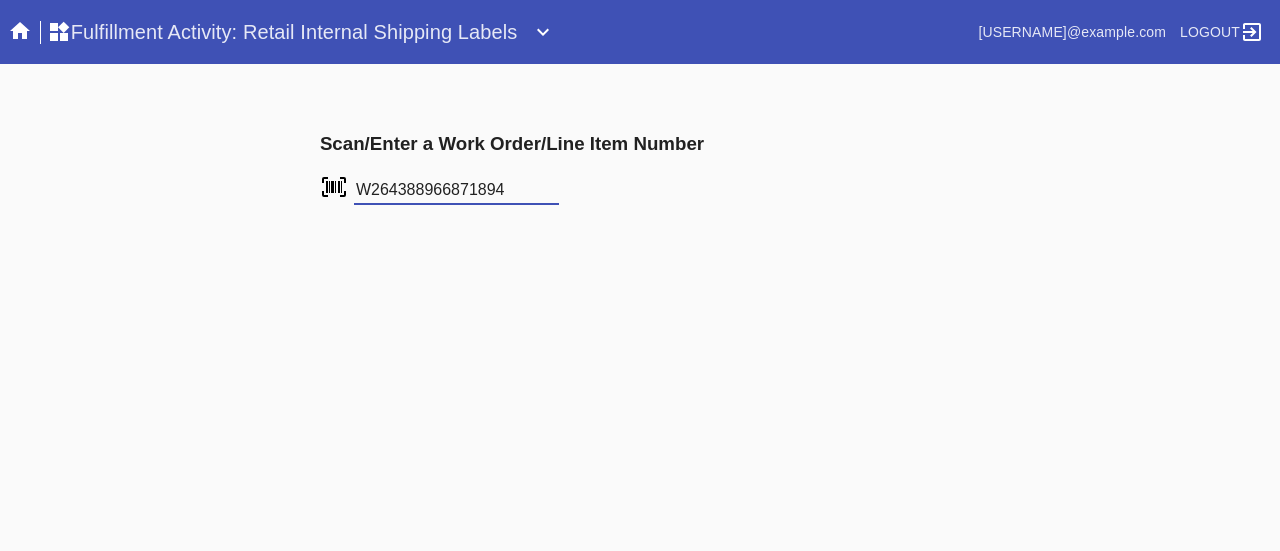 type on "W264388966871894" 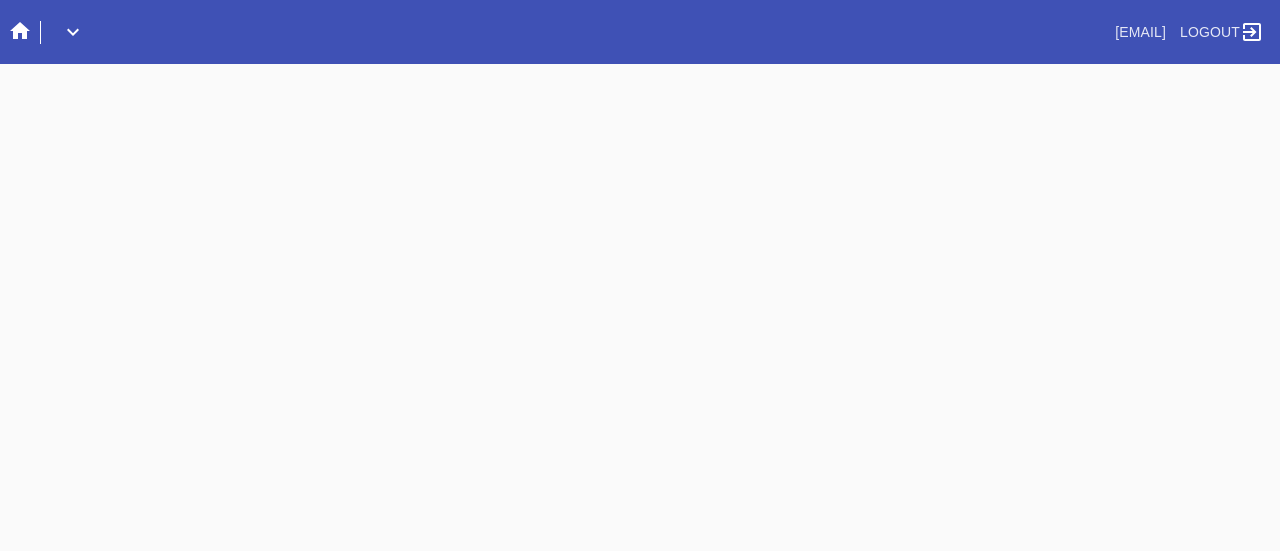 scroll, scrollTop: 0, scrollLeft: 0, axis: both 